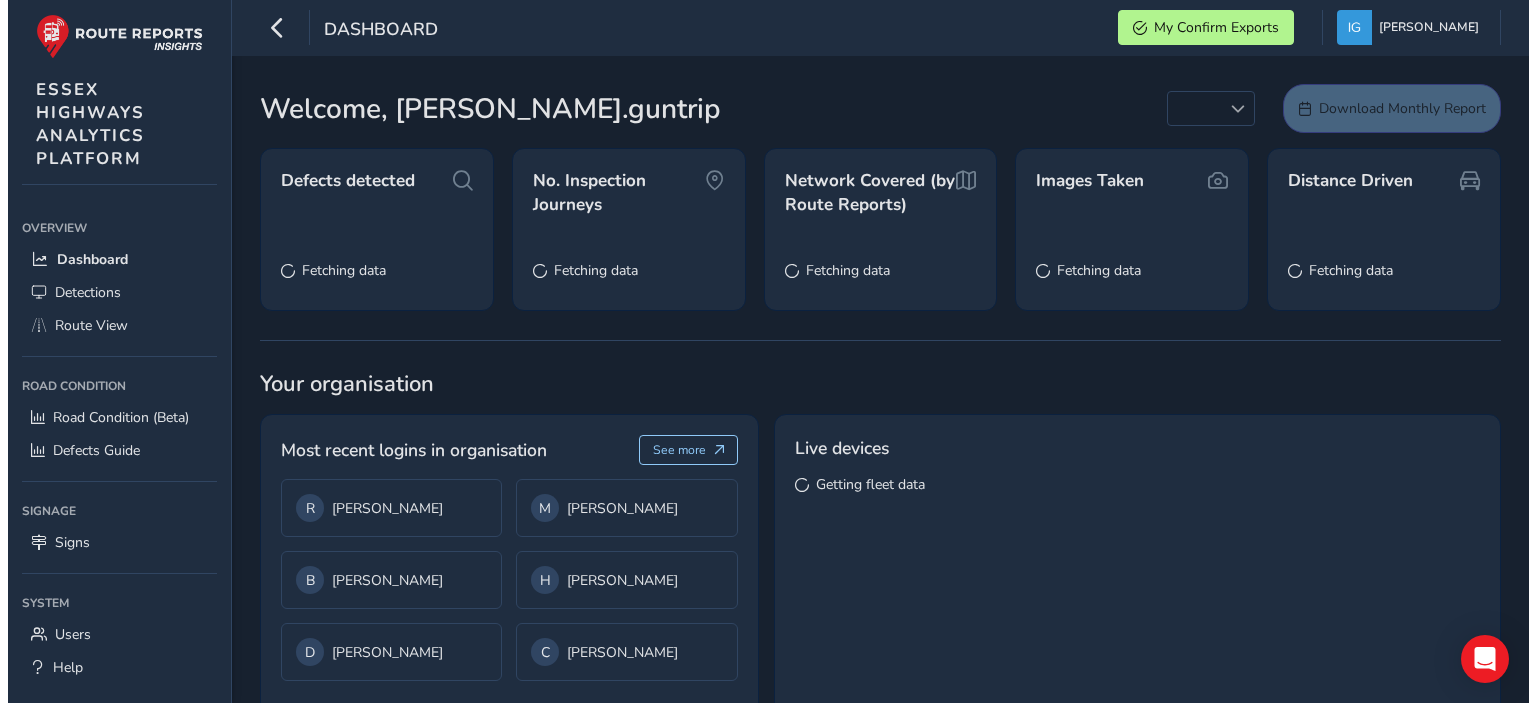 scroll, scrollTop: 0, scrollLeft: 0, axis: both 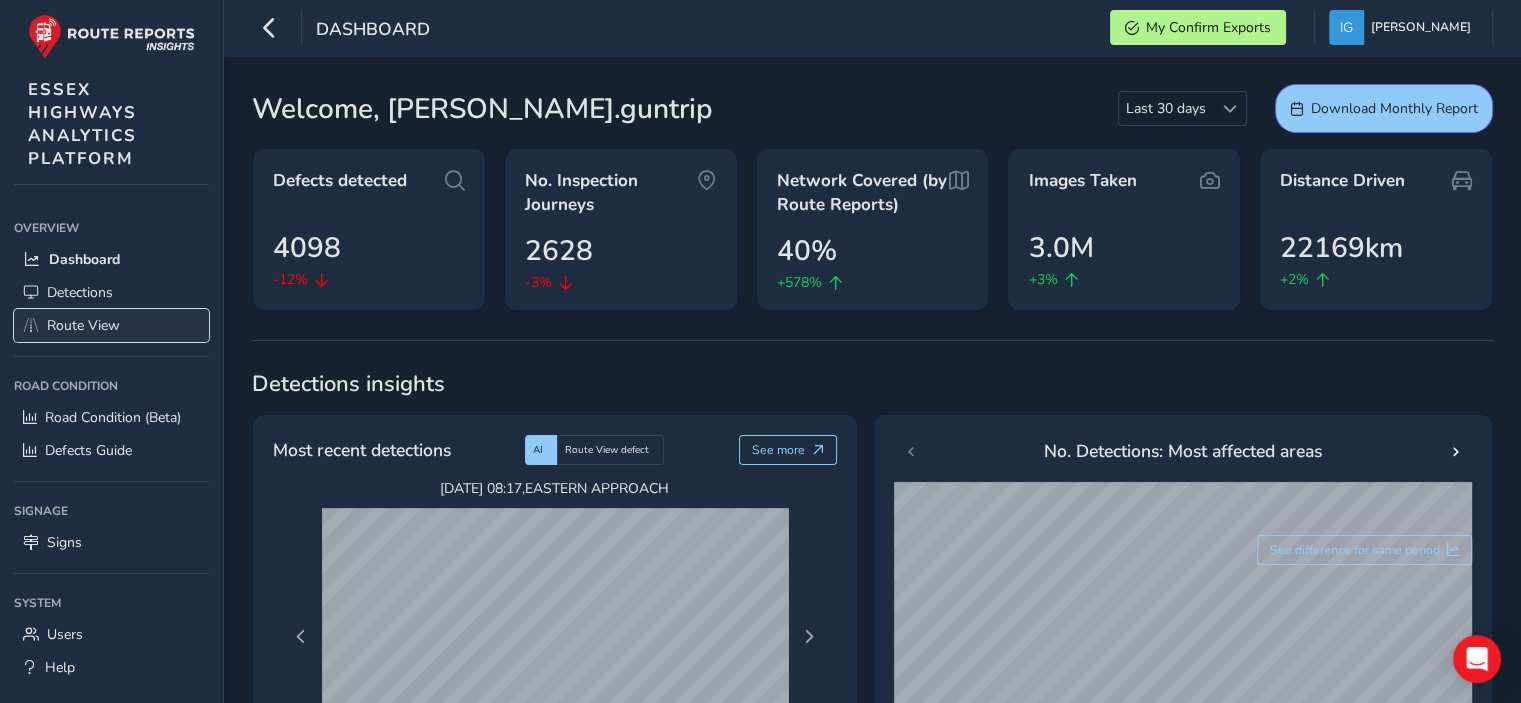 click on "Route View" at bounding box center [83, 325] 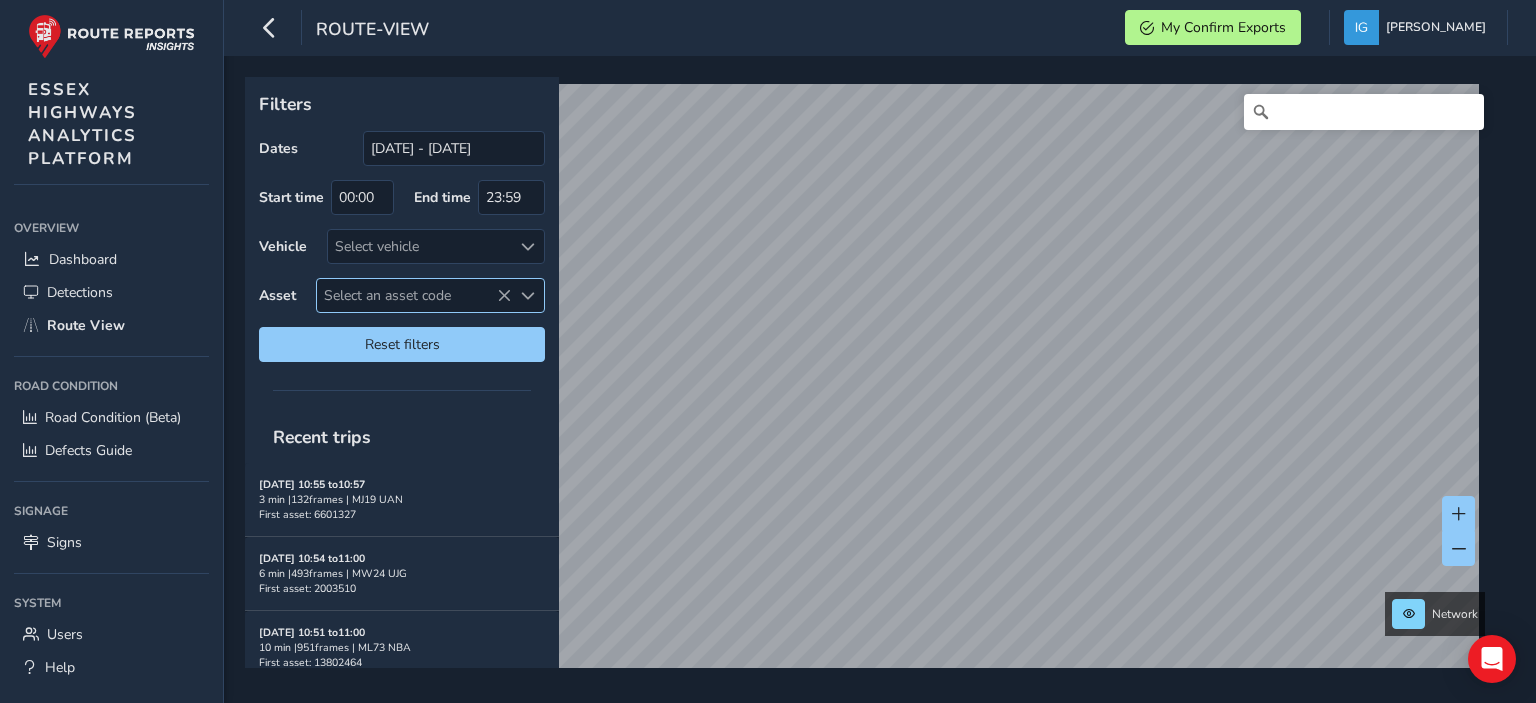 click at bounding box center (527, 295) 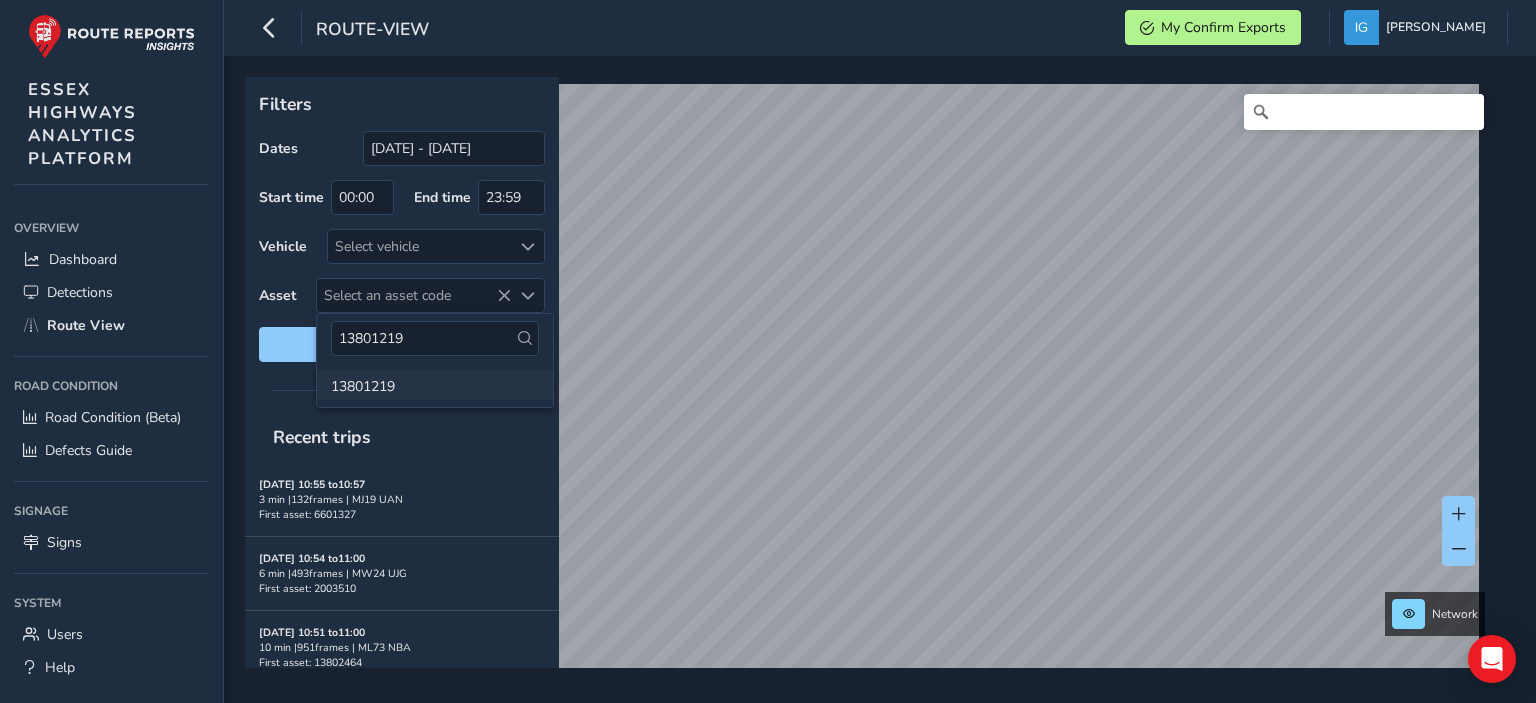 type on "13801219" 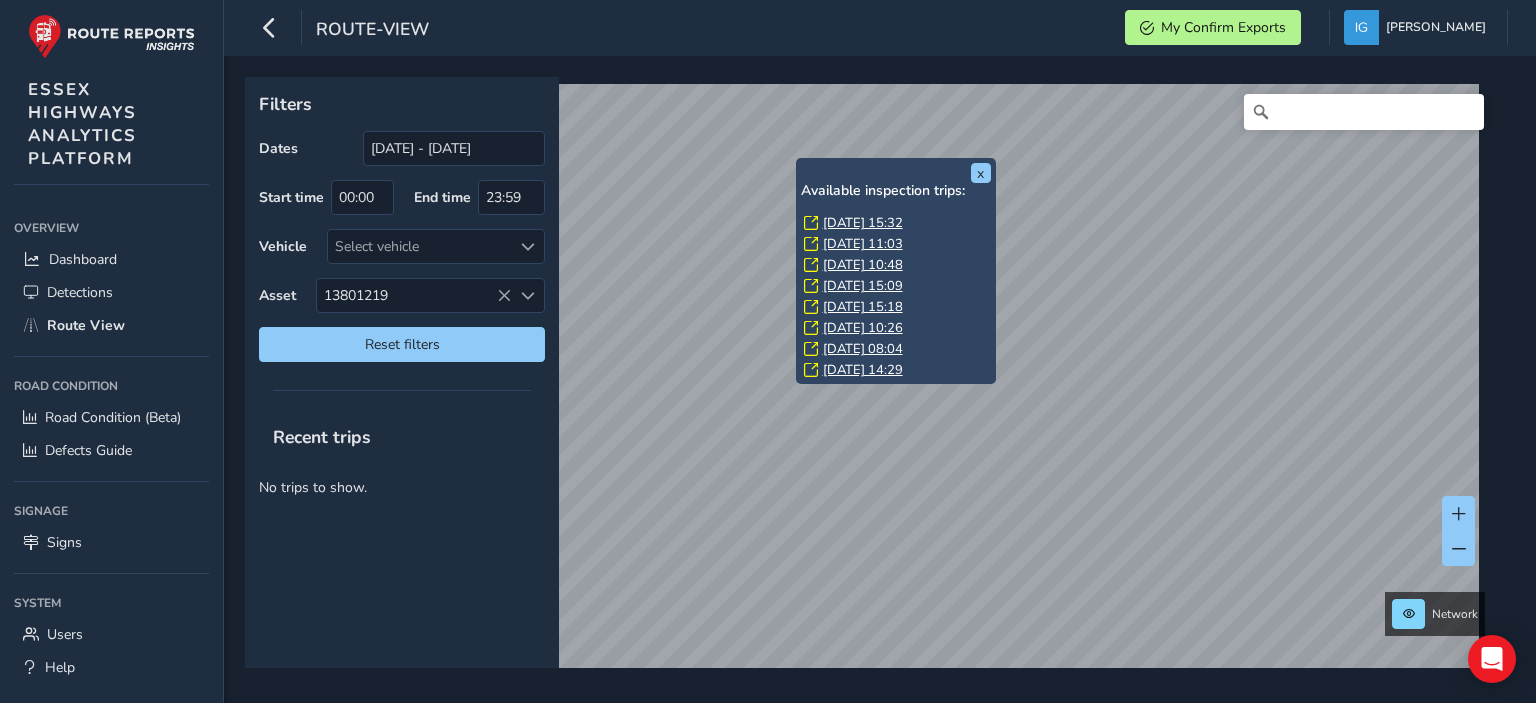 click on "[DATE] 15:32" at bounding box center (863, 223) 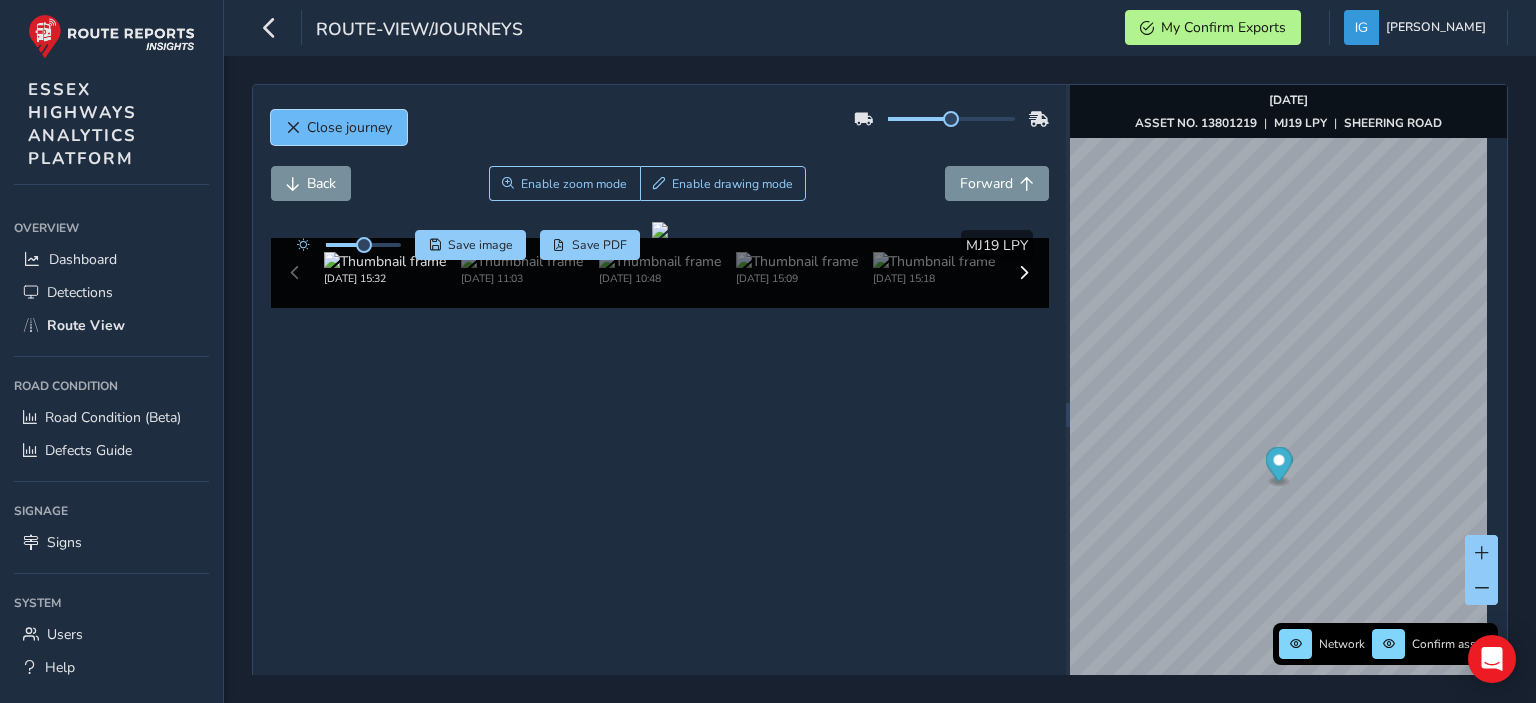 click on "Close journey" at bounding box center (339, 127) 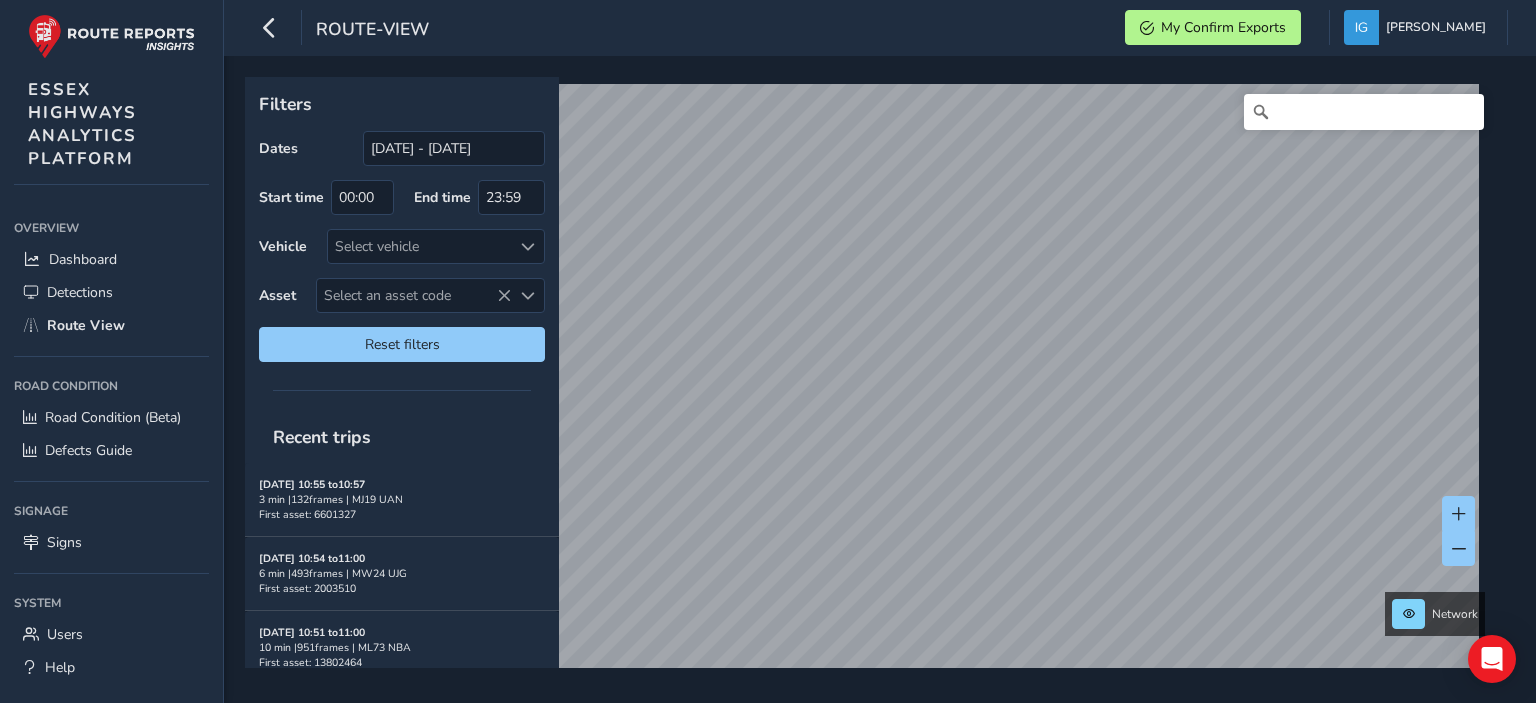 click on "route-view My Confirm Exports [PERSON_NAME] Colour Scheme: Dark Dim Light Logout Filters Dates [DATE] - [DATE] Start time 00:00 End time 23:59 Vehicle Select vehicle Asset Select an asset code Select an asset code Reset filters Recent trips [DATE] 10:55   to  10:57 3   min |  132  frames    | MJ19 UAN First asset: 6601327 [DATE] 10:54   to  11:00 6   min |  493  frames    | MW24 UJG First asset: 2003510 [DATE] 10:51   to  11:00 10   min |  951  frames    | ML73 NBA First asset: 13802464 [DATE] 10:46   to  10:52 6   min |  499  frames    | MW73 YNM First asset: 8901987 [DATE] 10:42   to  10:57 16   min |  1215  frames    | MT25 BKG First asset: 6301171 [DATE] 10:41   to  10:42 1   min |  40  frames    | PF73 UMR First asset: 6602495 [DATE] 10:37   to  10:40 3   min |  444  frames    | PO24 XWV First asset: 2002864 [DATE] 10:37   to  10:39 2   min |  163  frames    | MW73 YNM First asset: 8901773 [DATE] 10:32   to  10:38 7   min |  326  frames    | MJ19 LPY First asset: 41400786 [DATE] 10:22   5" at bounding box center [768, 351] 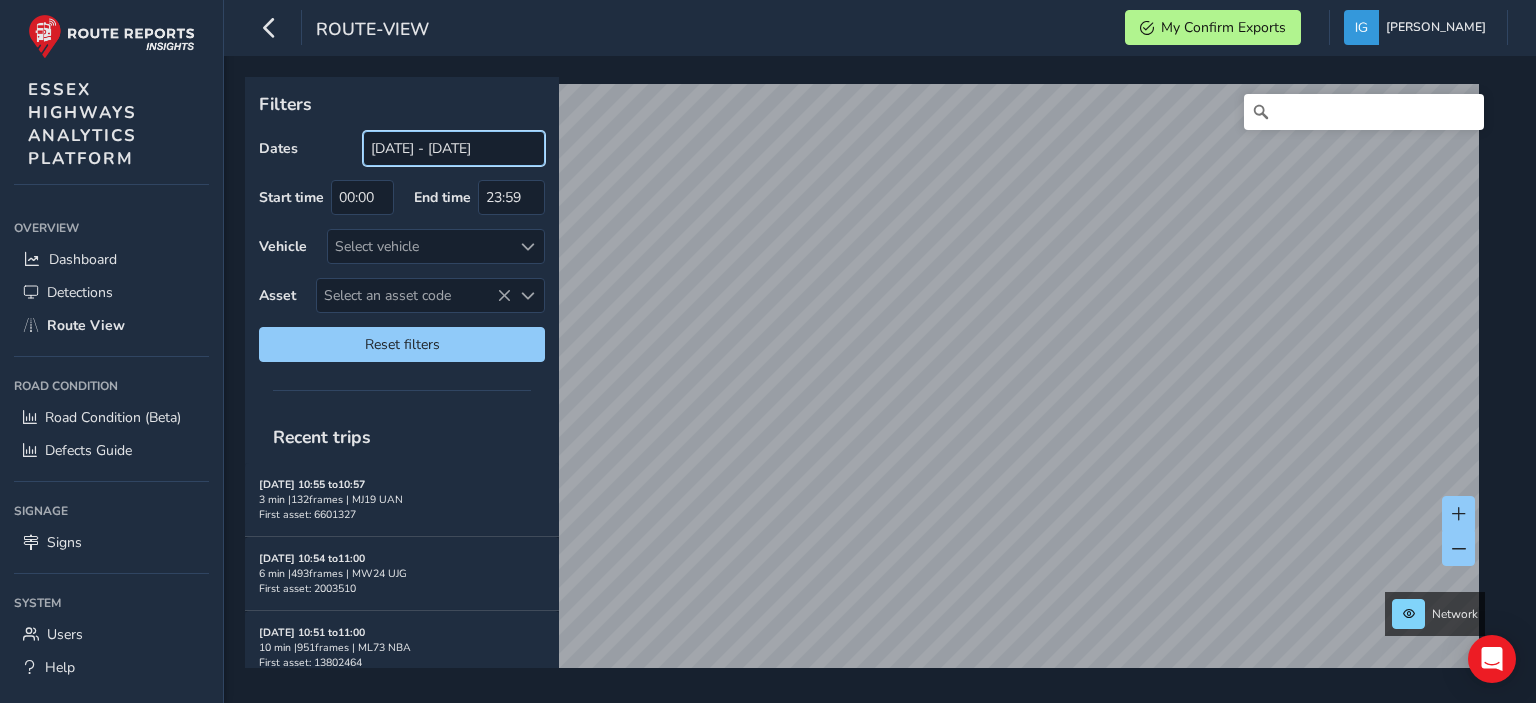 click on "[DATE] - [DATE]" at bounding box center [454, 148] 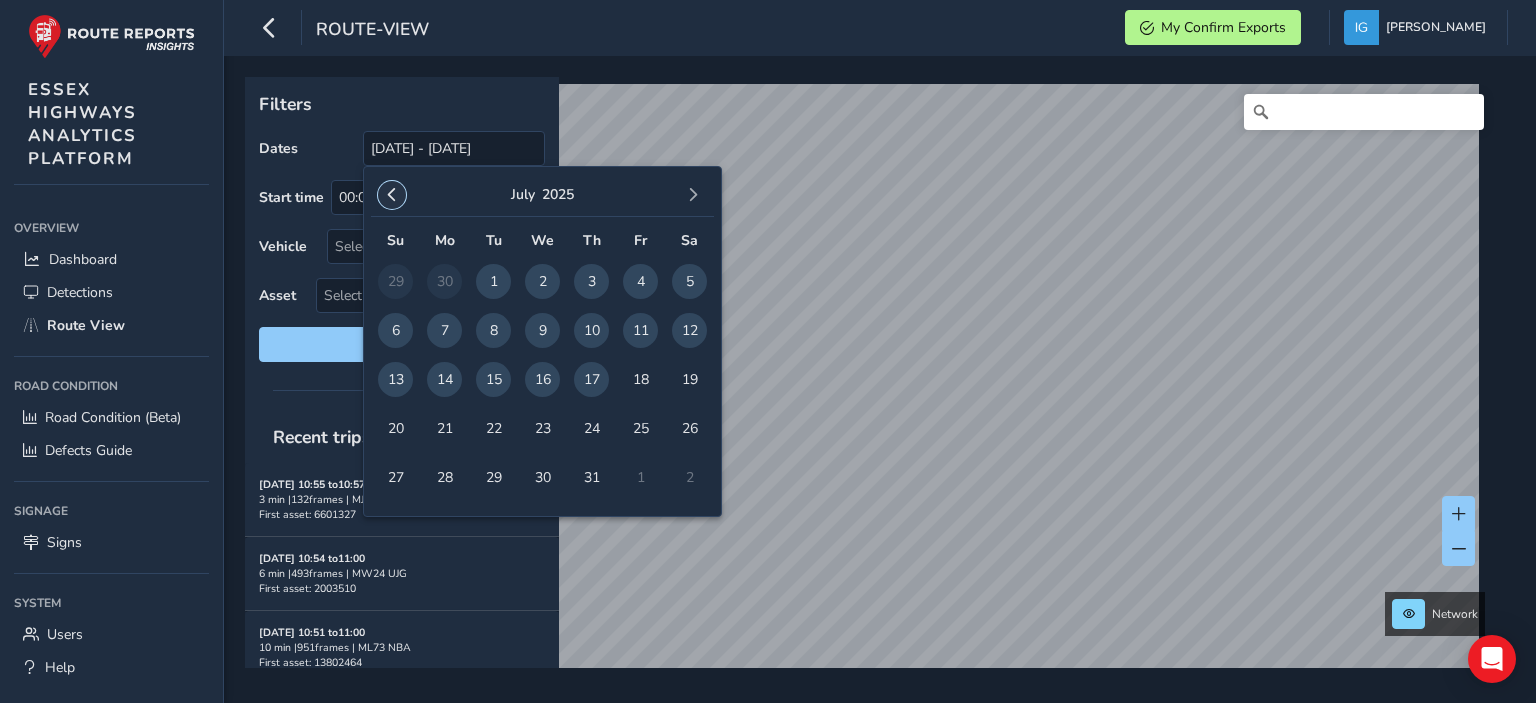 click at bounding box center (392, 195) 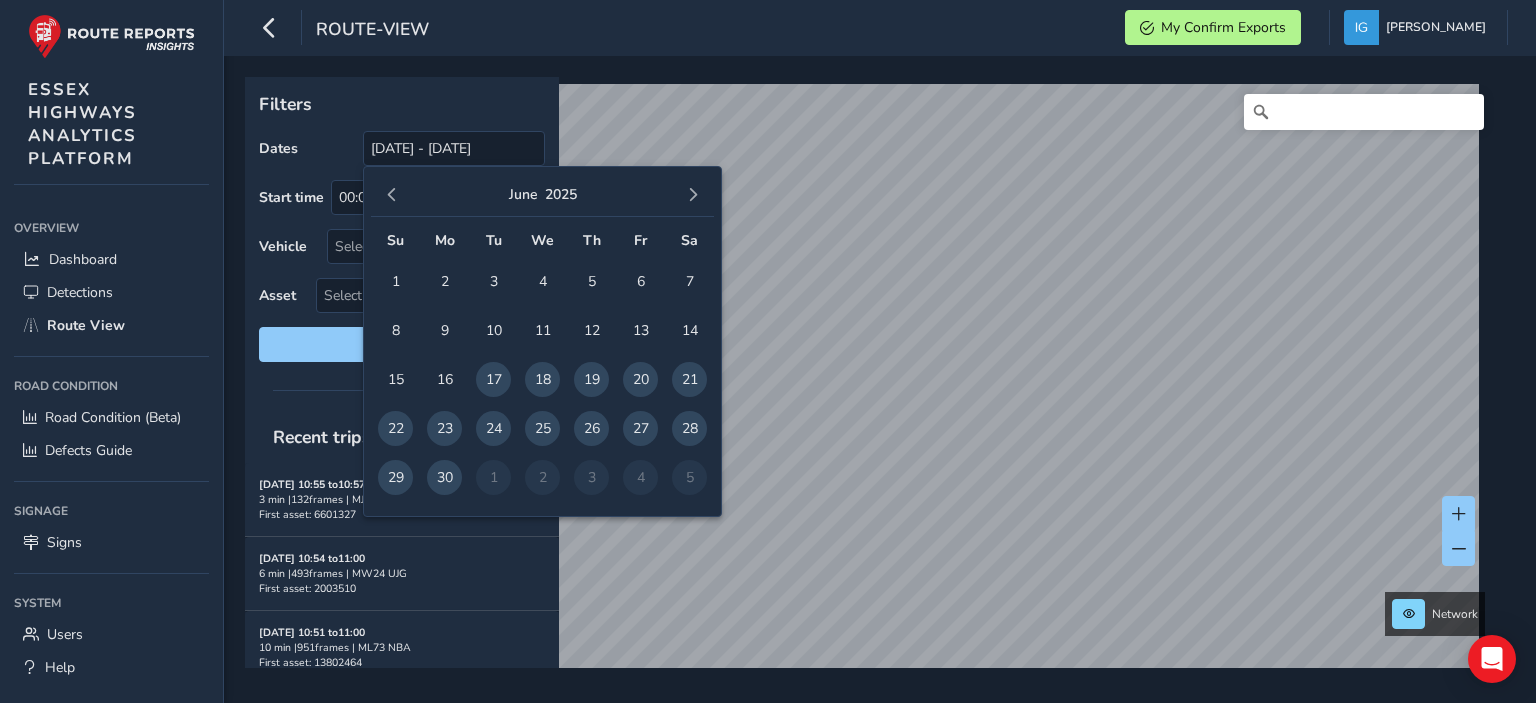 click at bounding box center [392, 195] 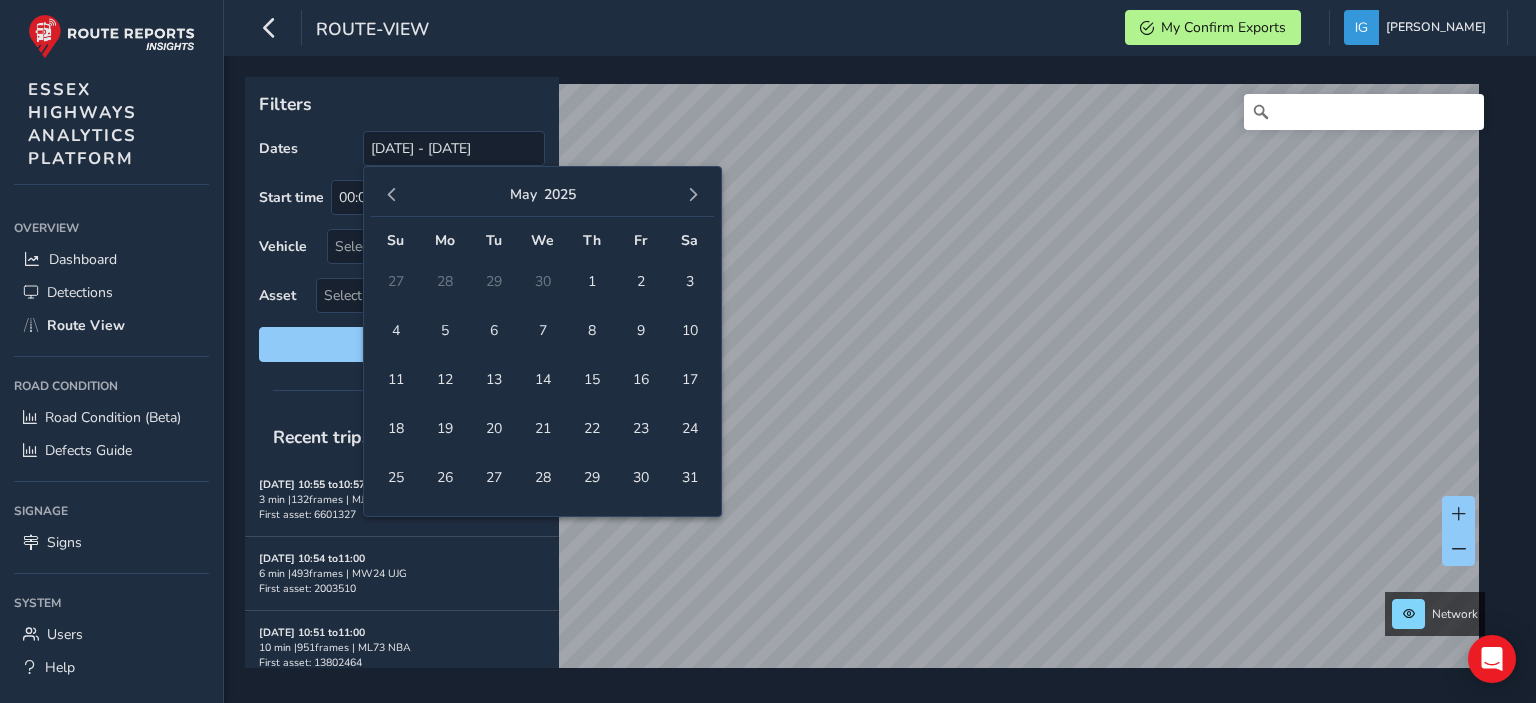 click at bounding box center [392, 195] 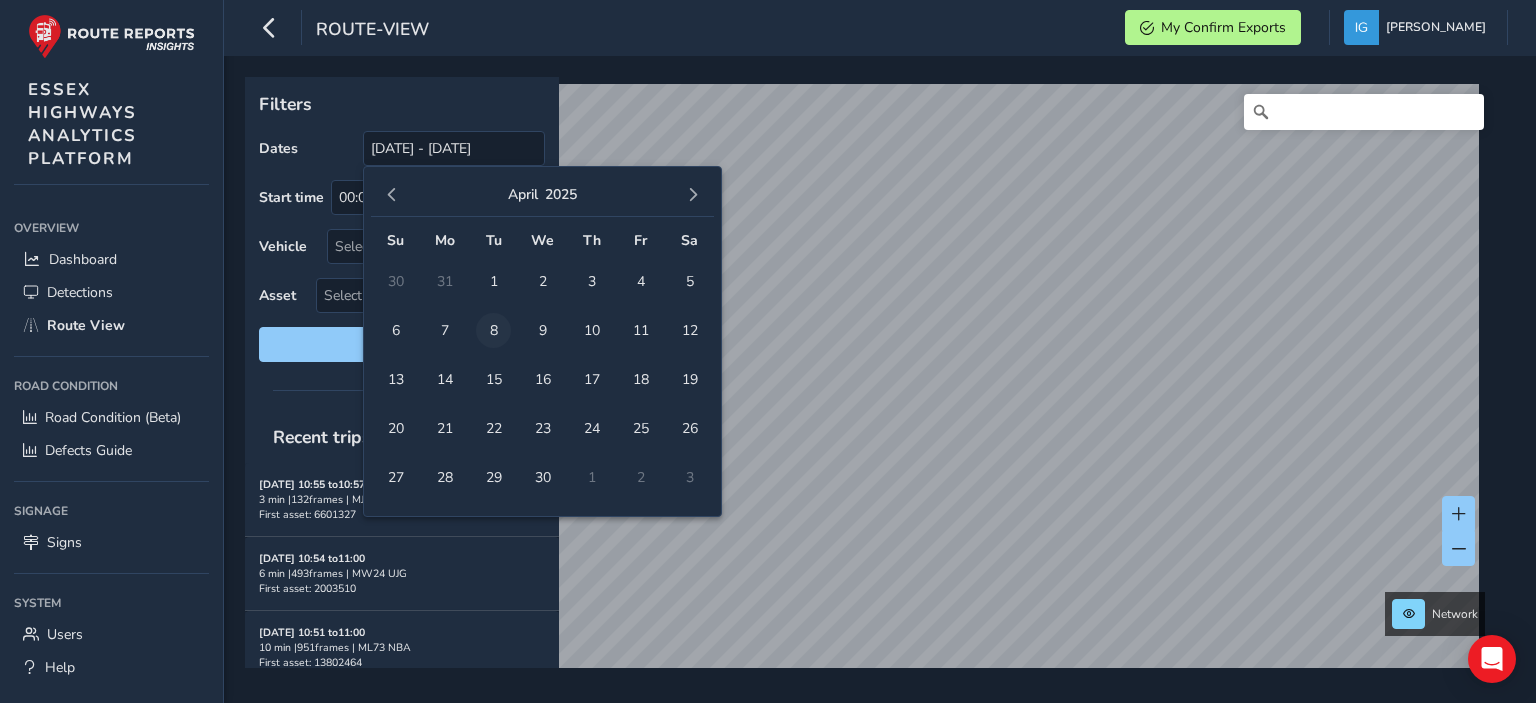 click on "8" at bounding box center (493, 330) 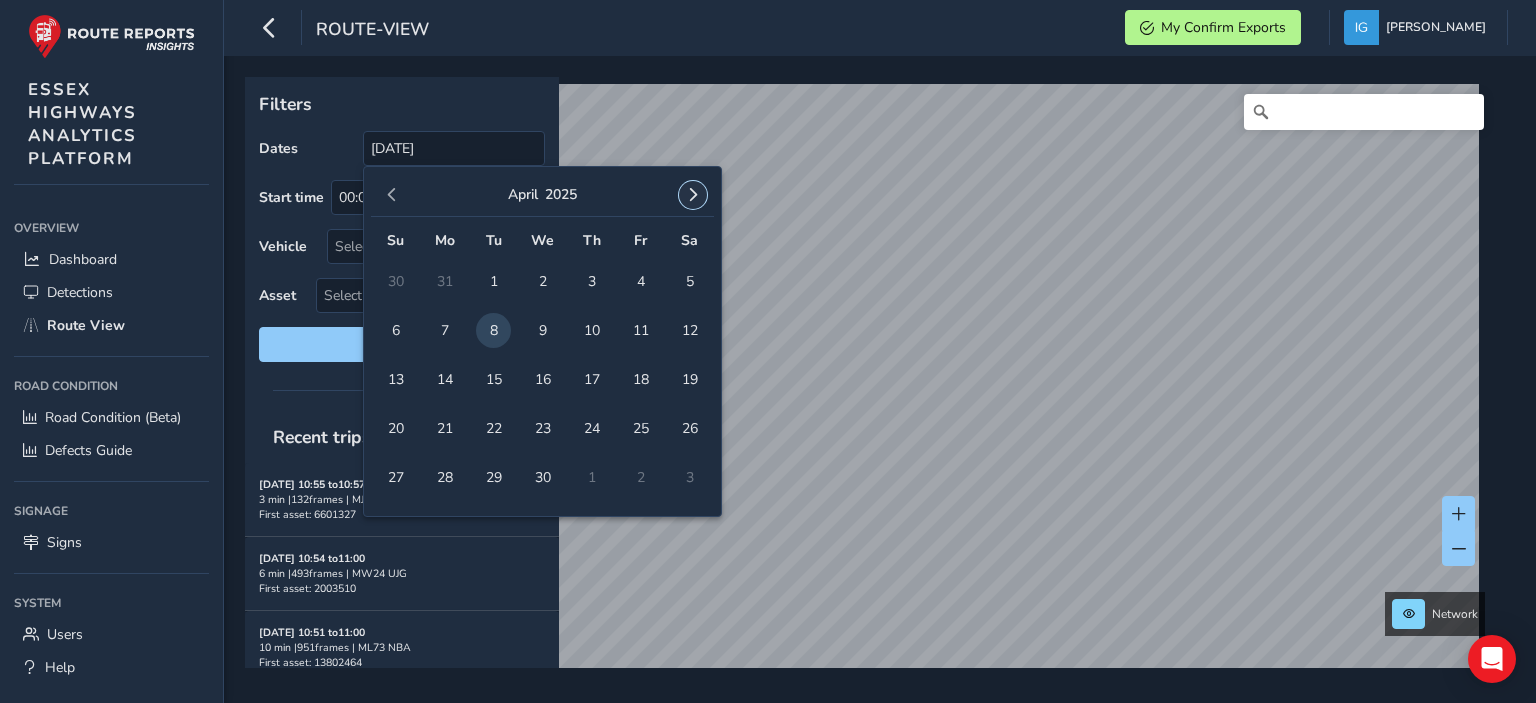 click at bounding box center [693, 195] 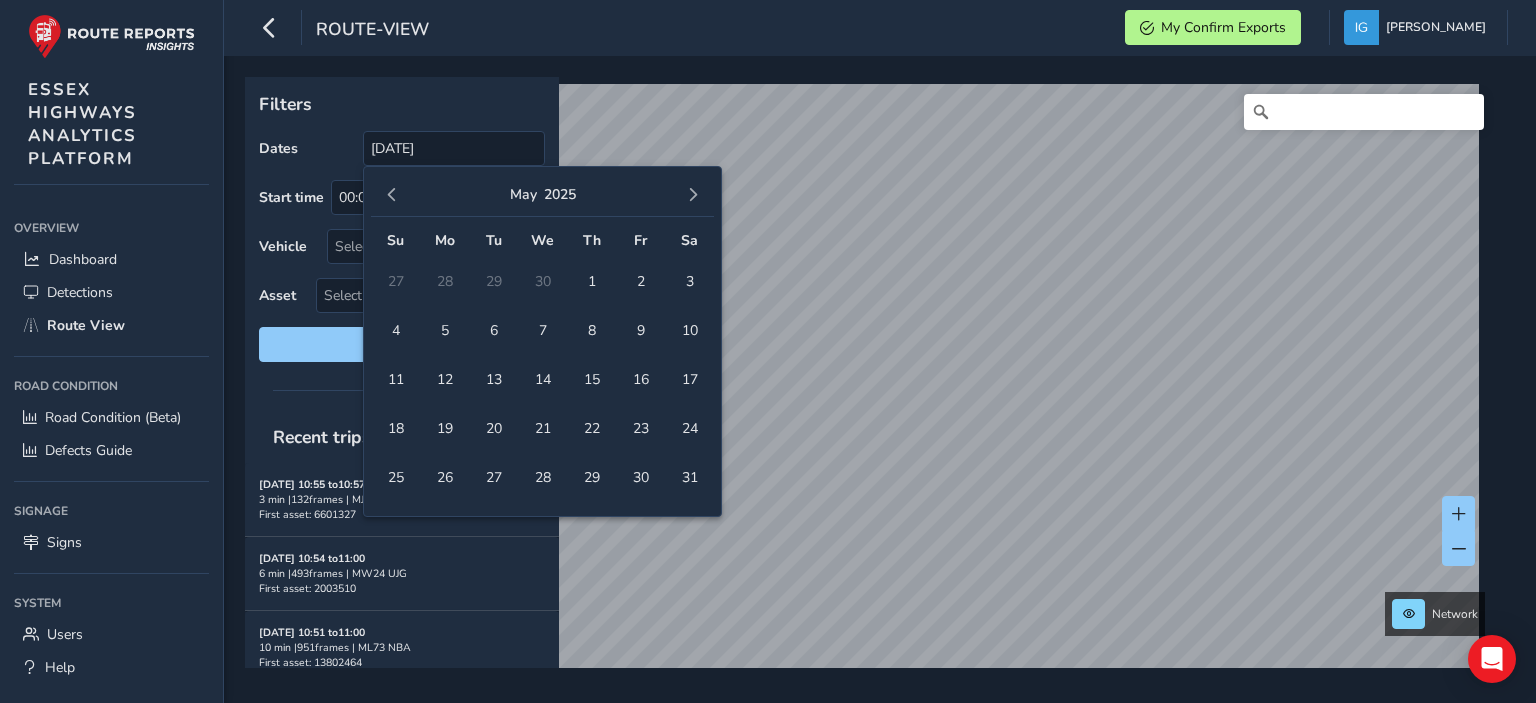 click at bounding box center (693, 195) 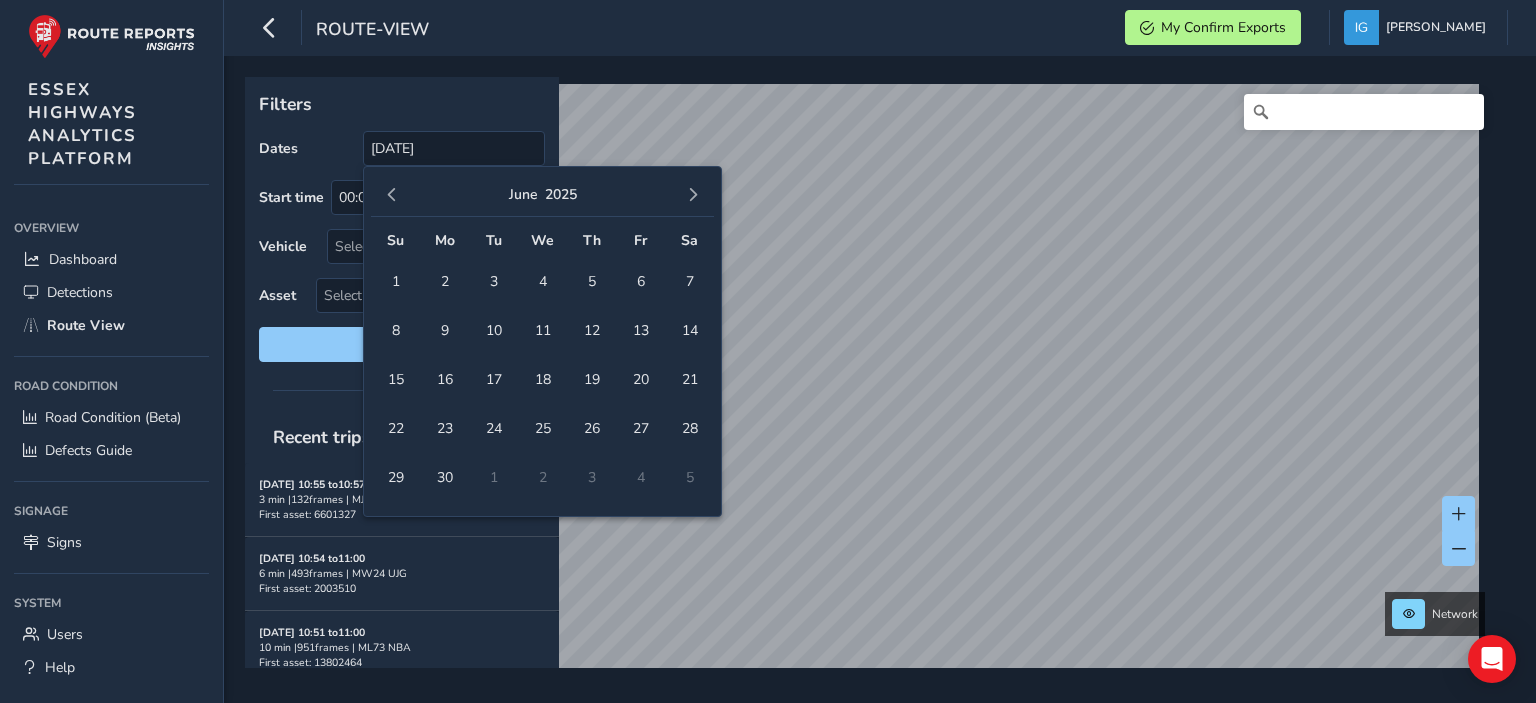 click at bounding box center (693, 195) 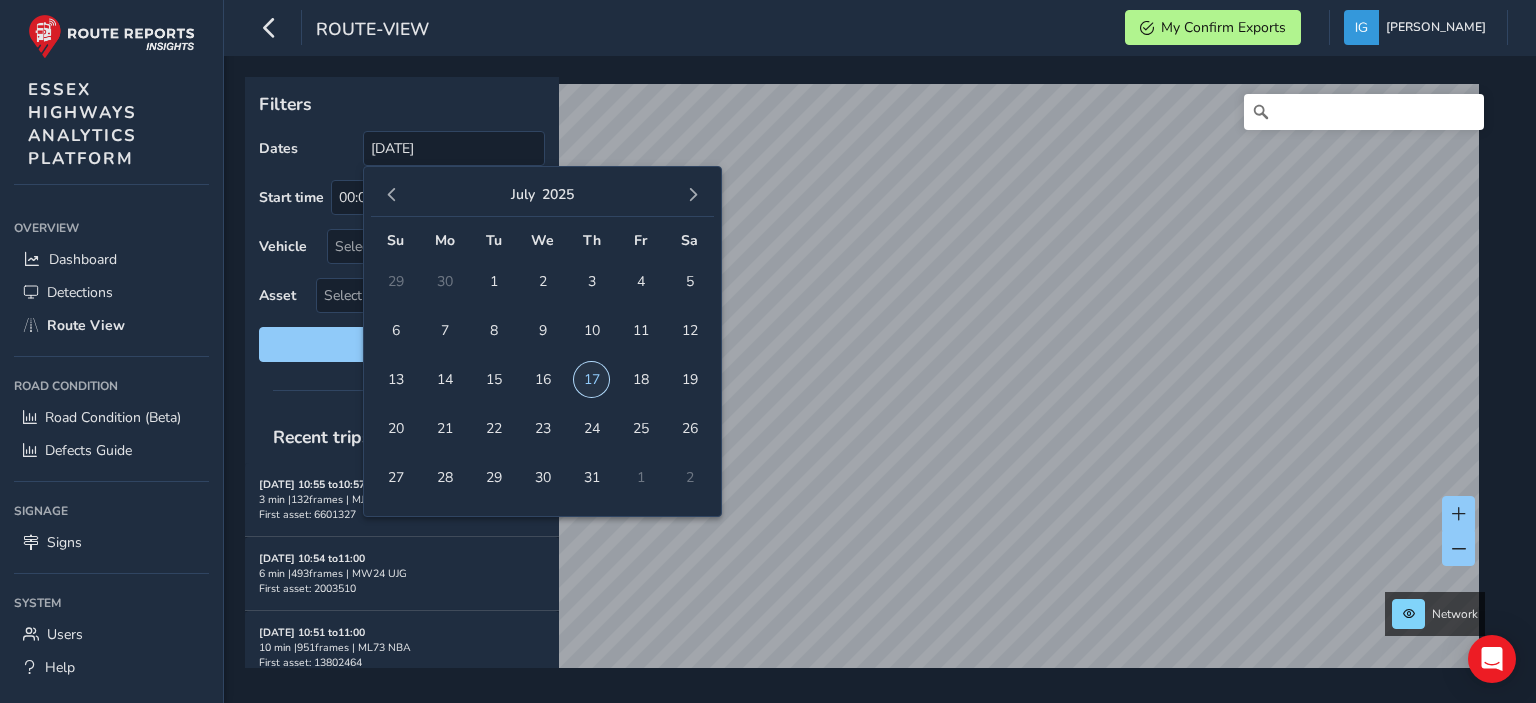 click on "17" at bounding box center (591, 379) 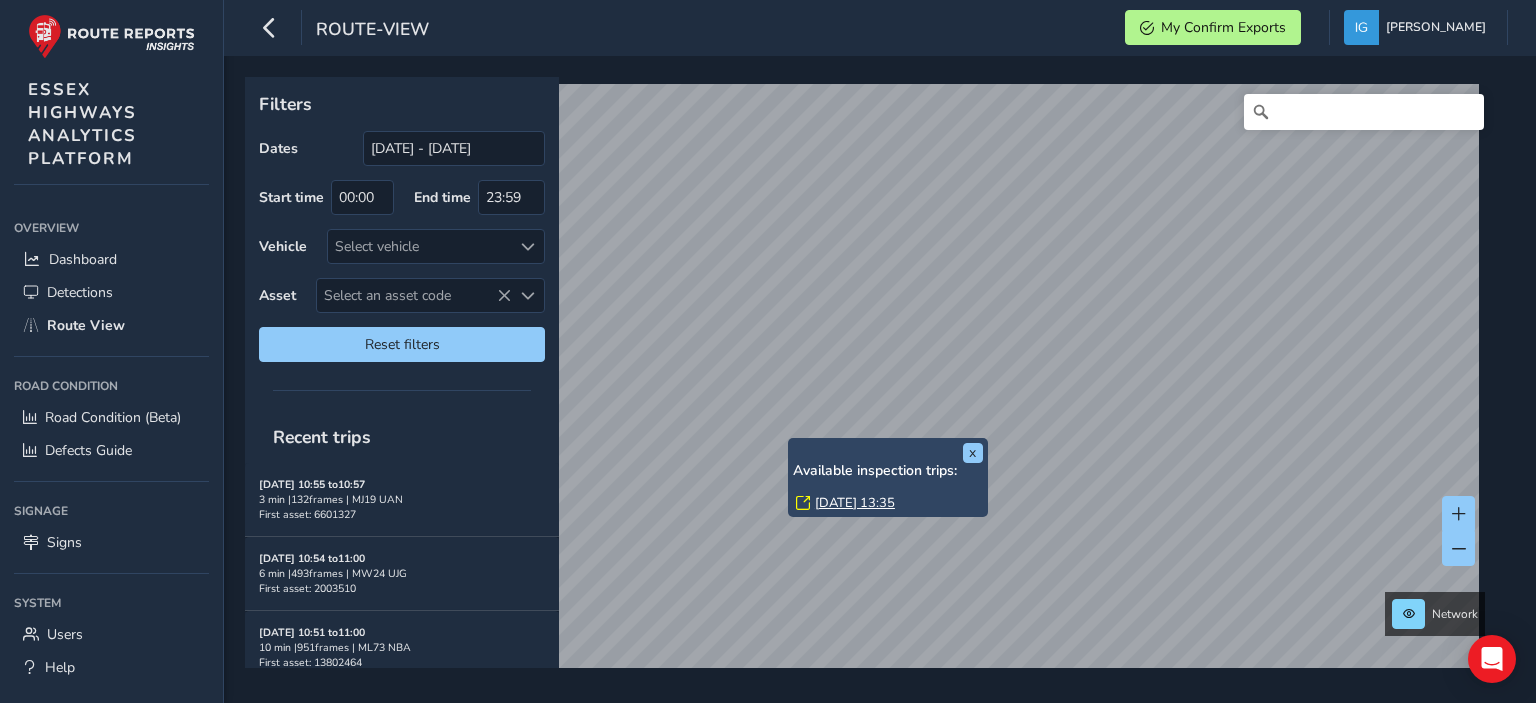 click on "[DATE] 13:35" at bounding box center (855, 503) 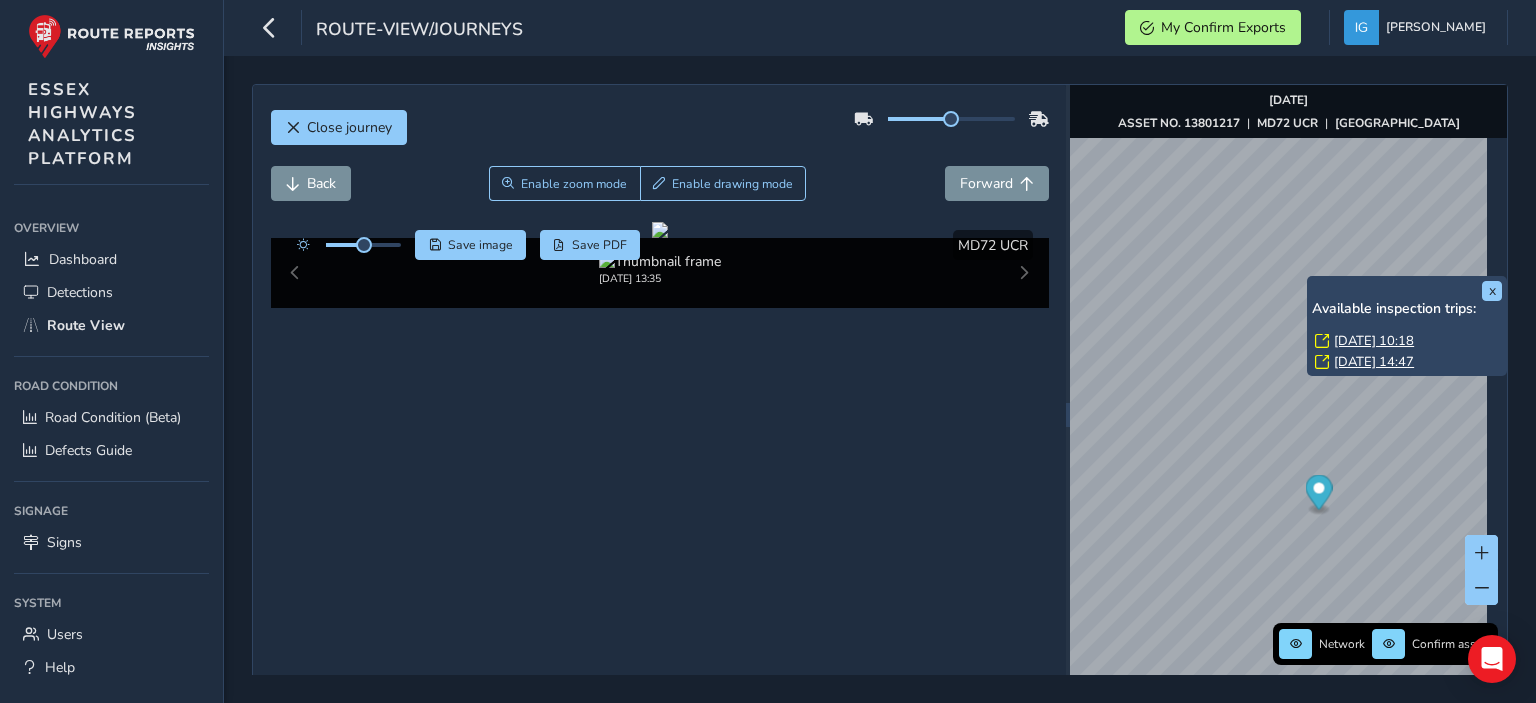click on "[DATE] 10:18" at bounding box center [1374, 341] 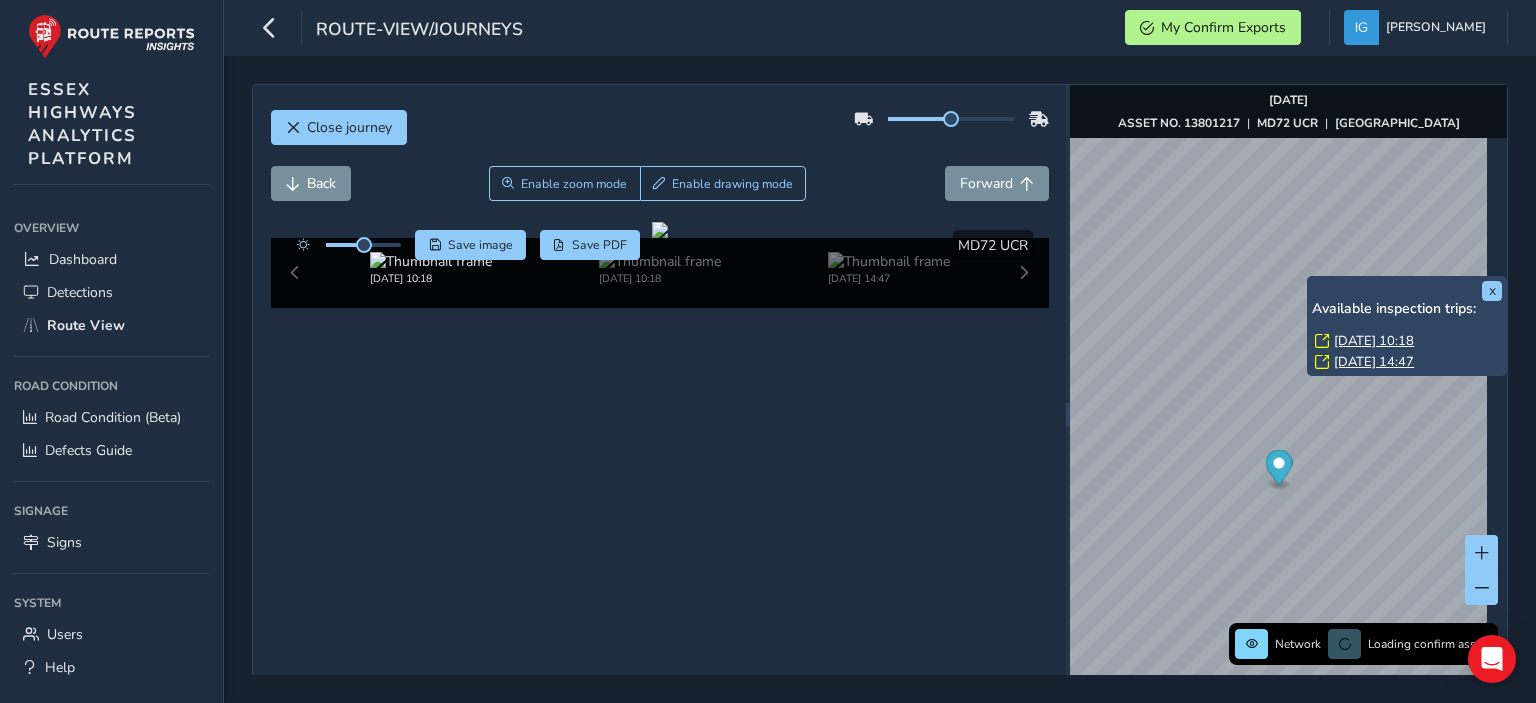 scroll, scrollTop: 0, scrollLeft: 14, axis: horizontal 